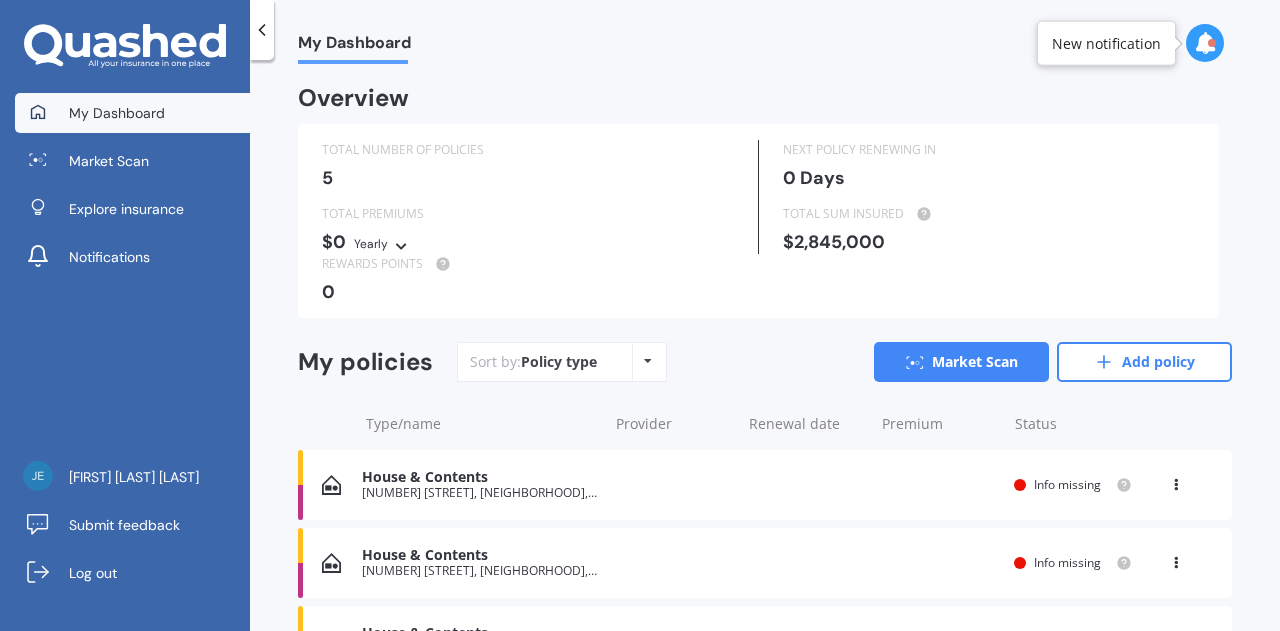 scroll, scrollTop: 0, scrollLeft: 0, axis: both 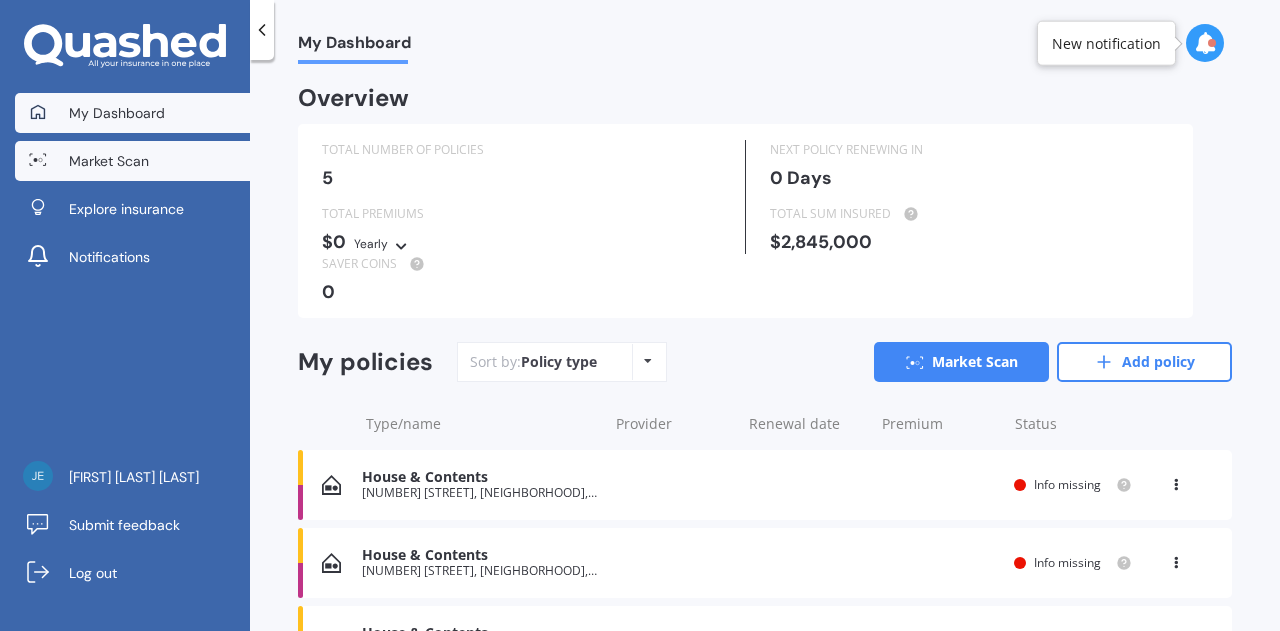 click on "Market Scan" at bounding box center [132, 161] 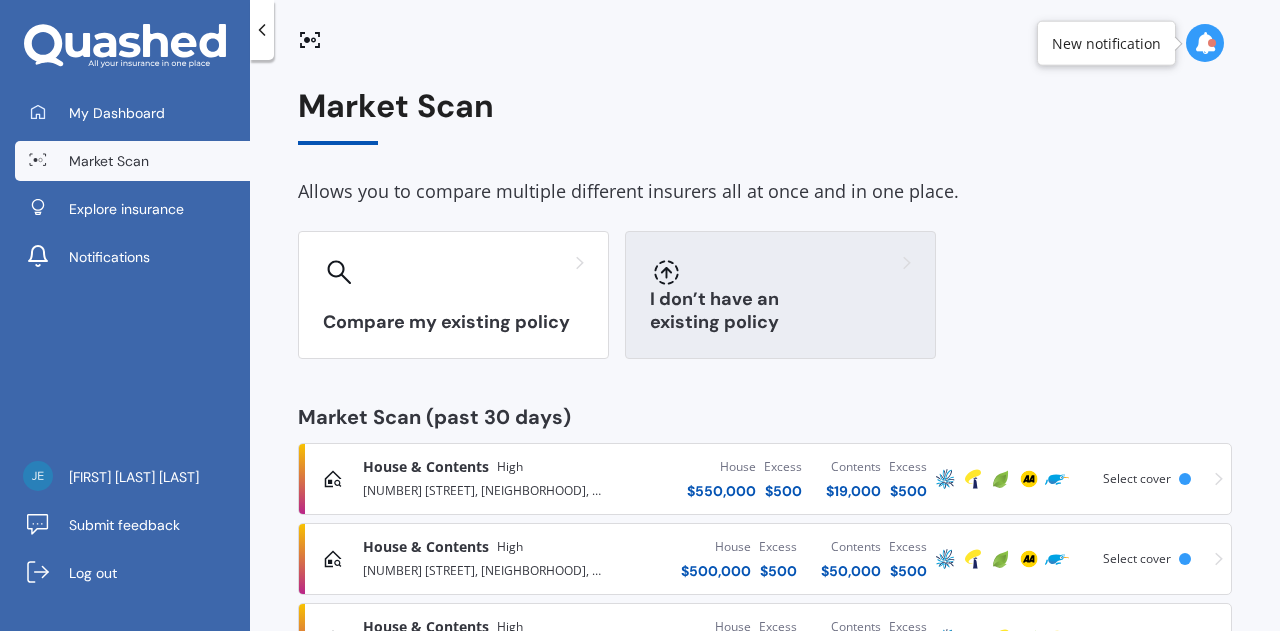 click on "I don’t have an existing policy" at bounding box center [780, 295] 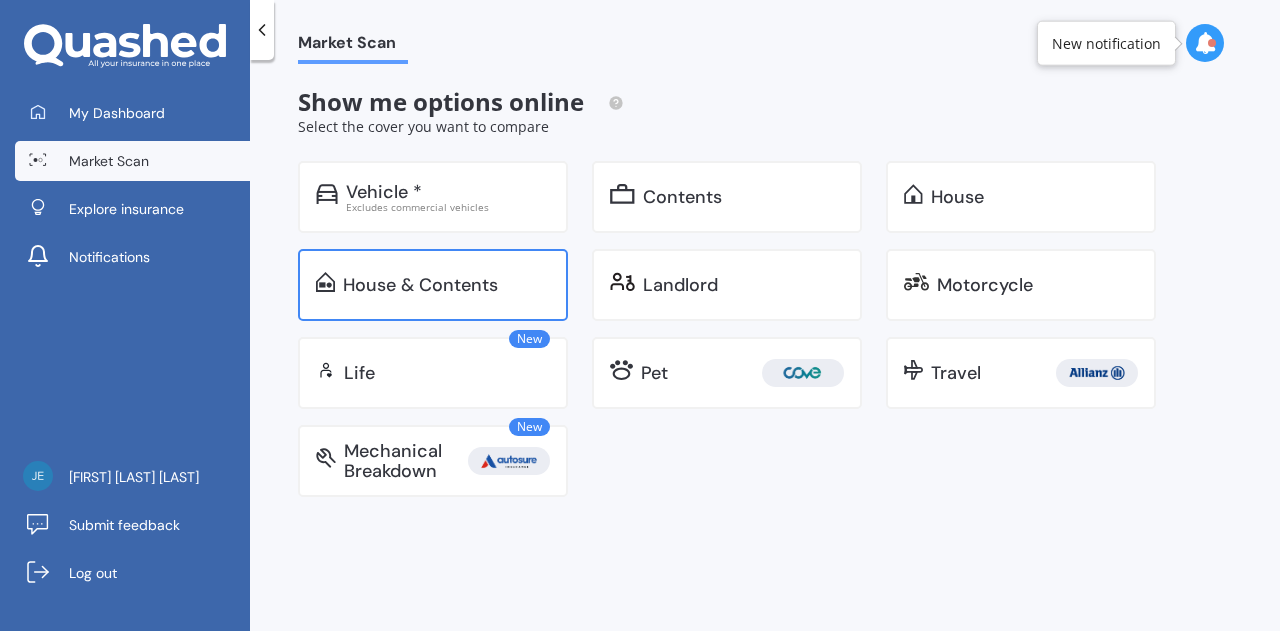 click on "House & Contents" at bounding box center (420, 285) 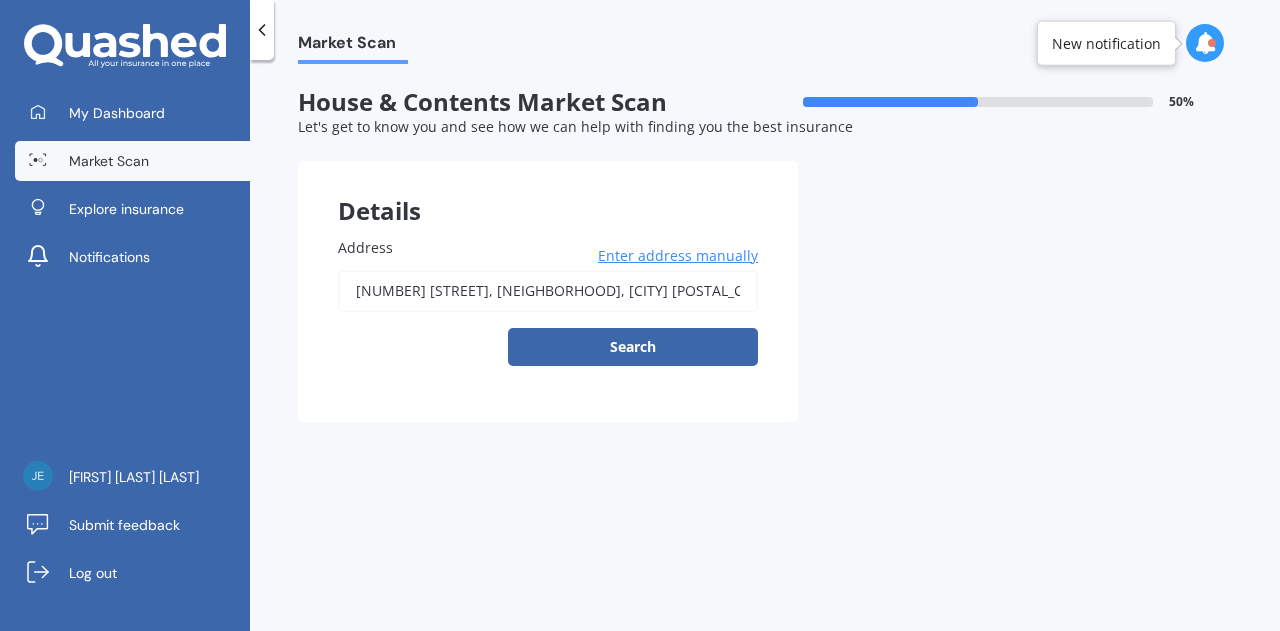 click on "[NUMBER] [STREET], [NEIGHBORHOOD], [CITY] [POSTAL_CODE], [COUNTRY]" at bounding box center (548, 291) 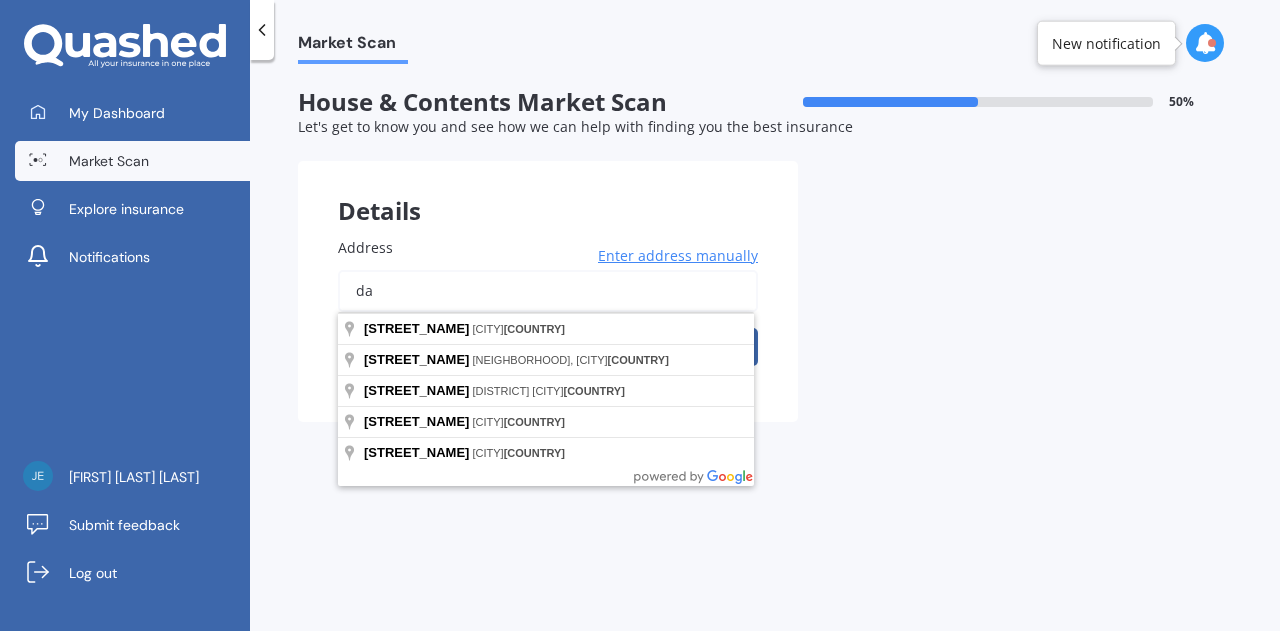 type on "a" 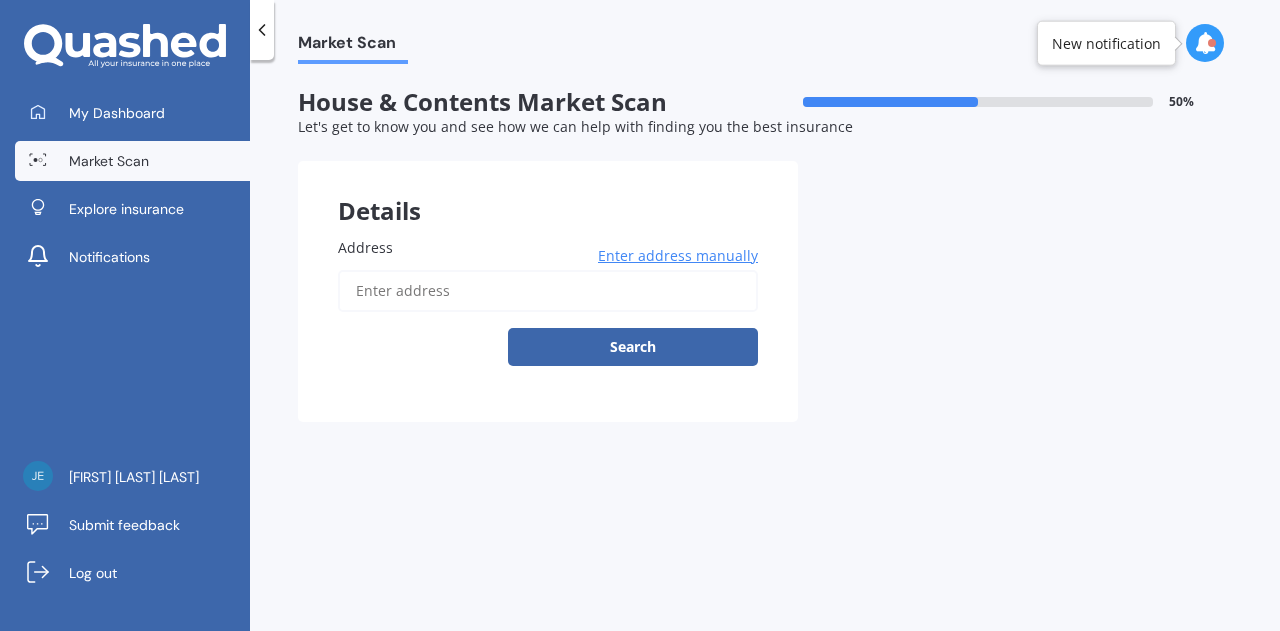 paste on "[NUMBER] [STREET], [CITY]" 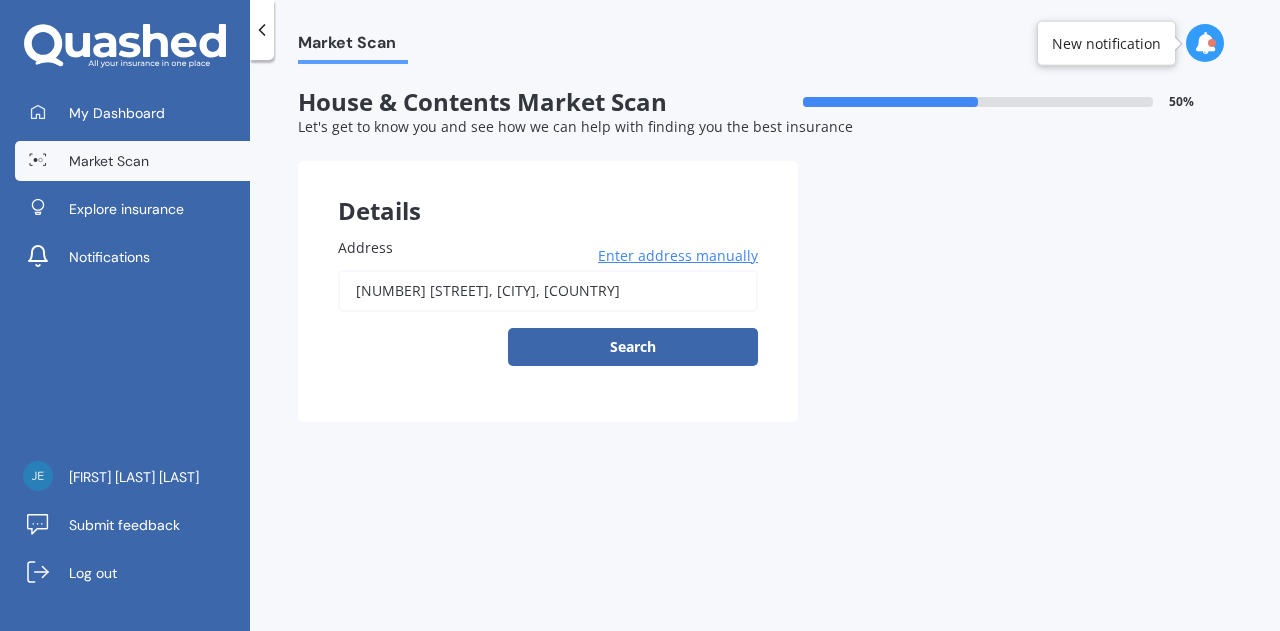 type on "[NUMBER] [STREET], [CITY] [POSTAL_CODE], [COUNTRY]" 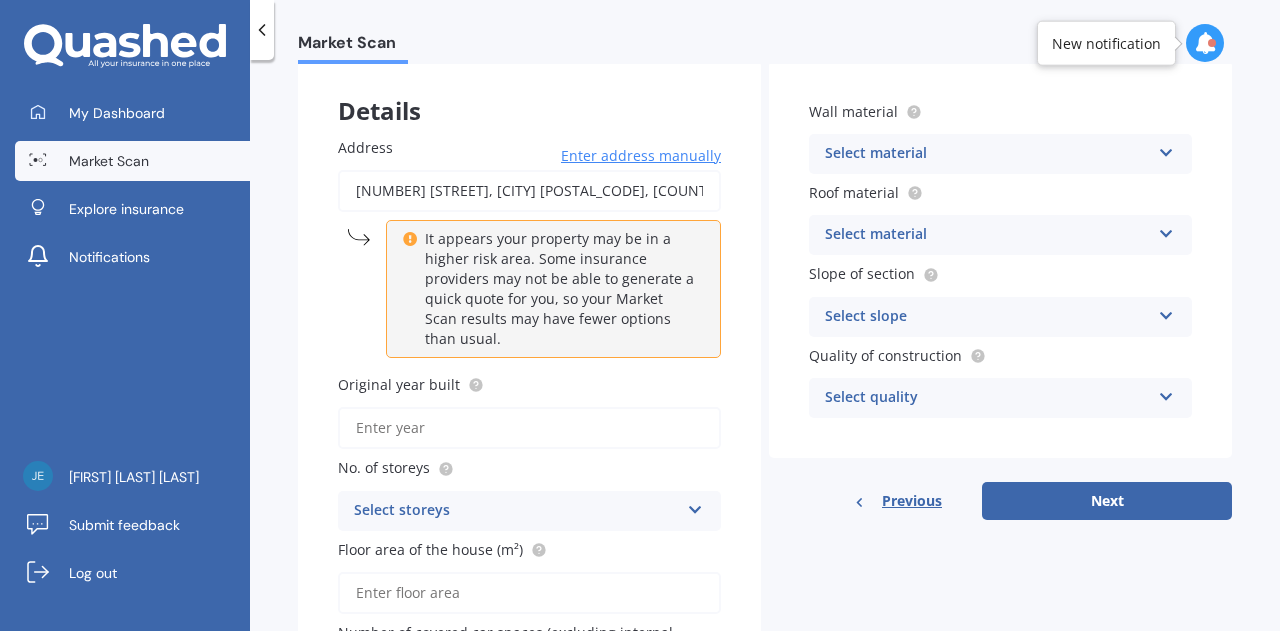 scroll, scrollTop: 200, scrollLeft: 0, axis: vertical 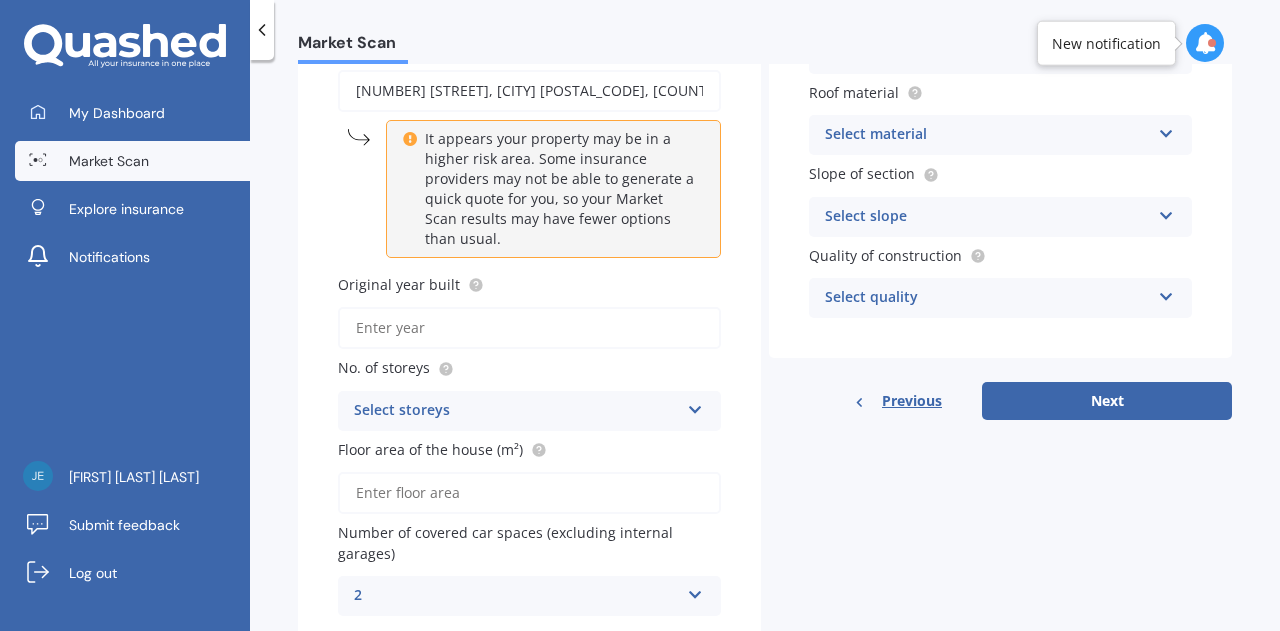click on "Original year built" at bounding box center [529, 328] 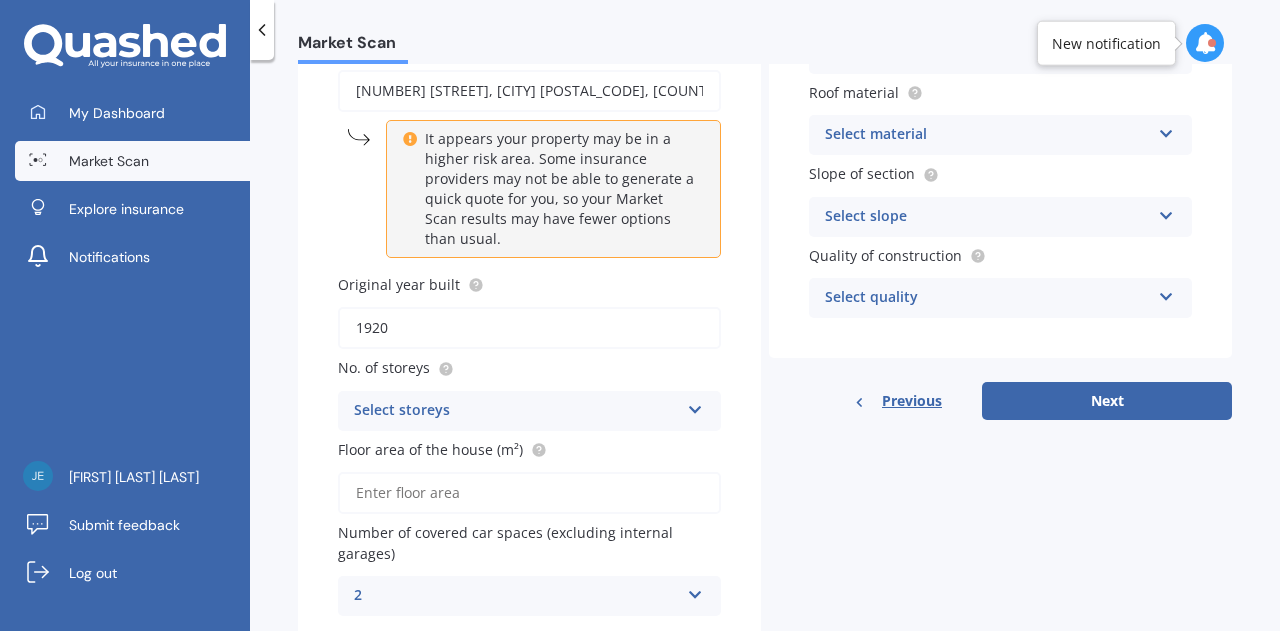 type on "1920" 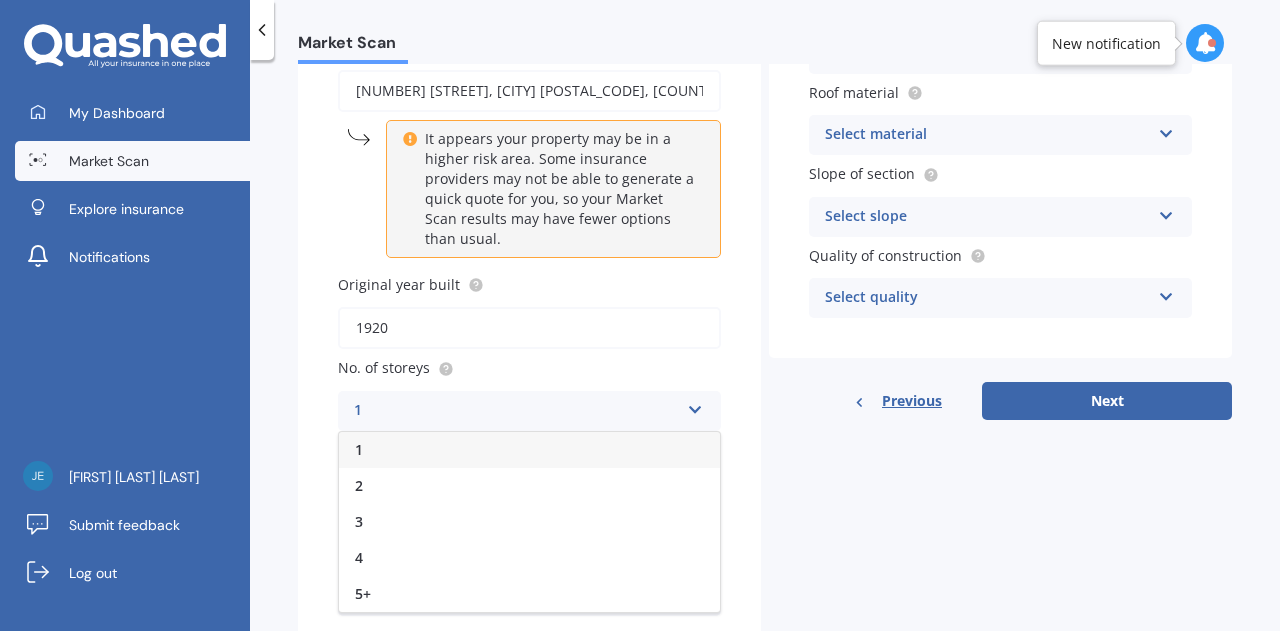 click on "1" at bounding box center [529, 450] 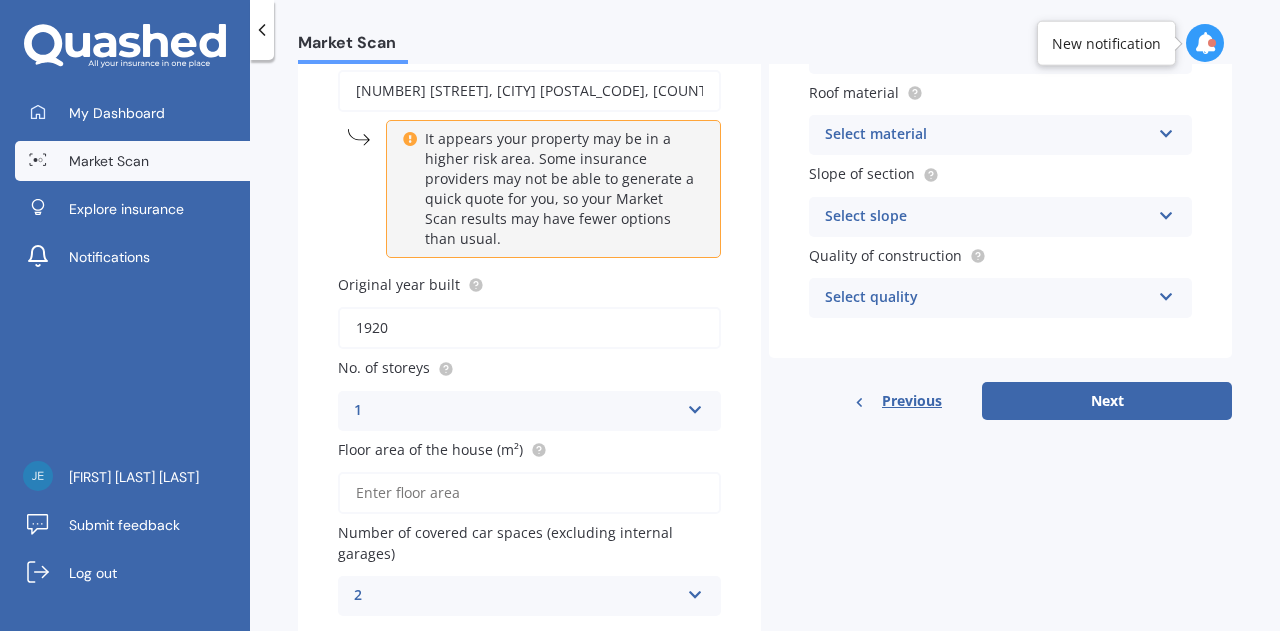 click on "Floor area of the house (m²)" at bounding box center [529, 493] 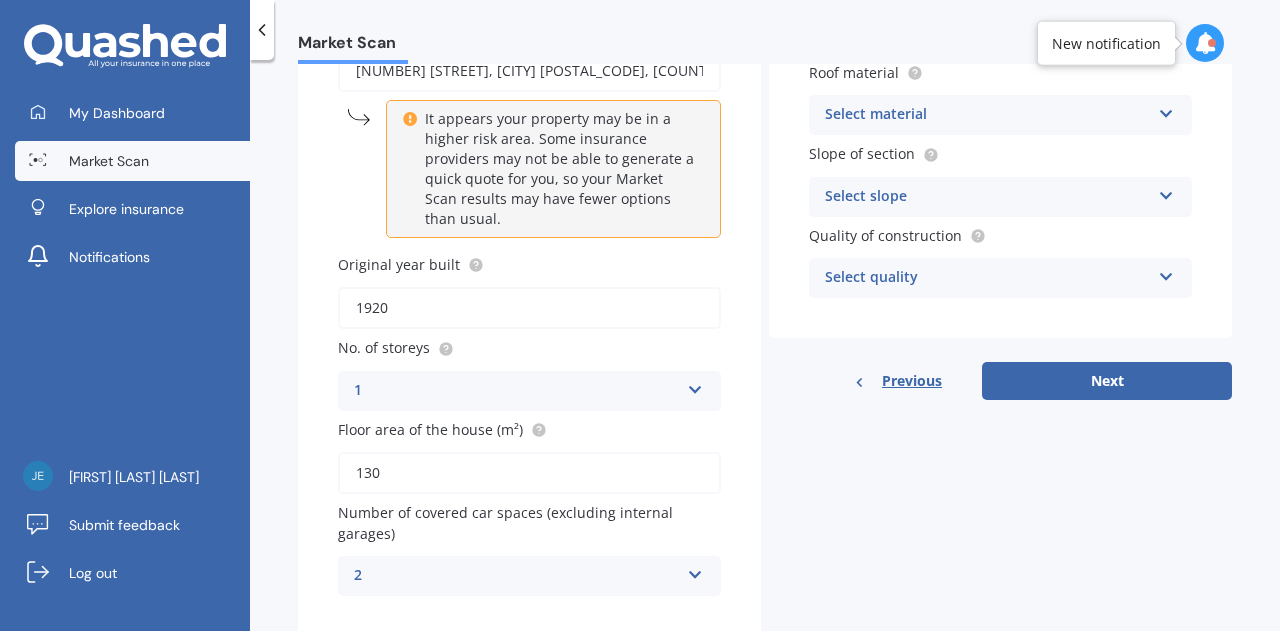 scroll, scrollTop: 178, scrollLeft: 0, axis: vertical 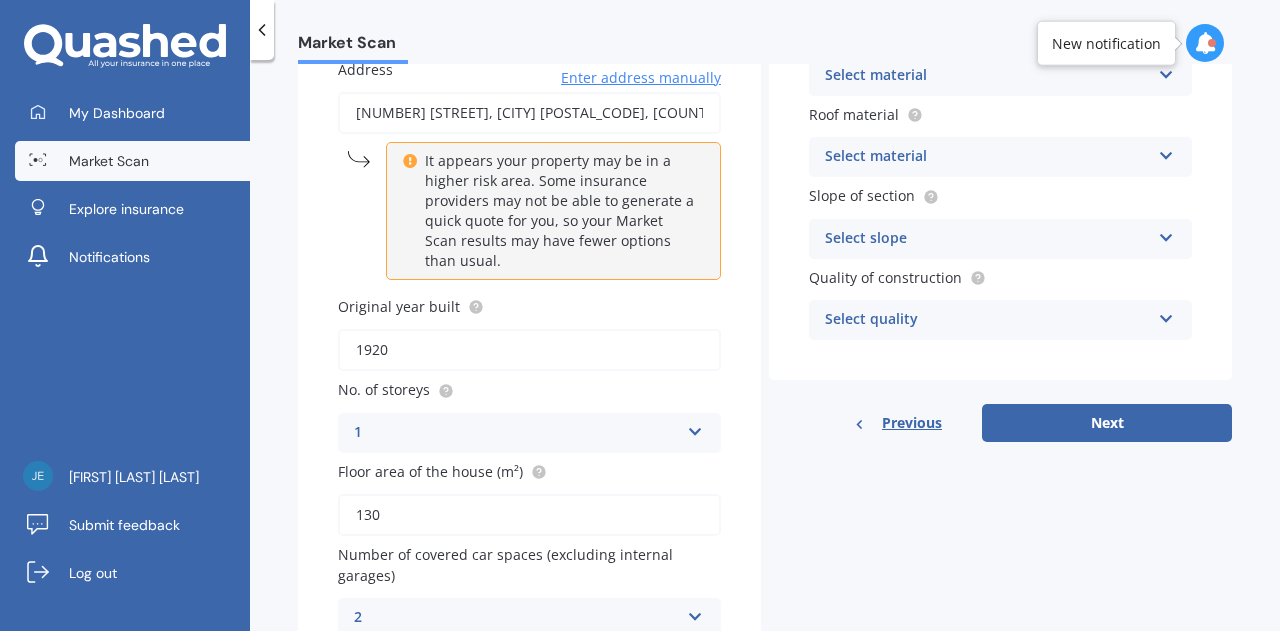 type on "130" 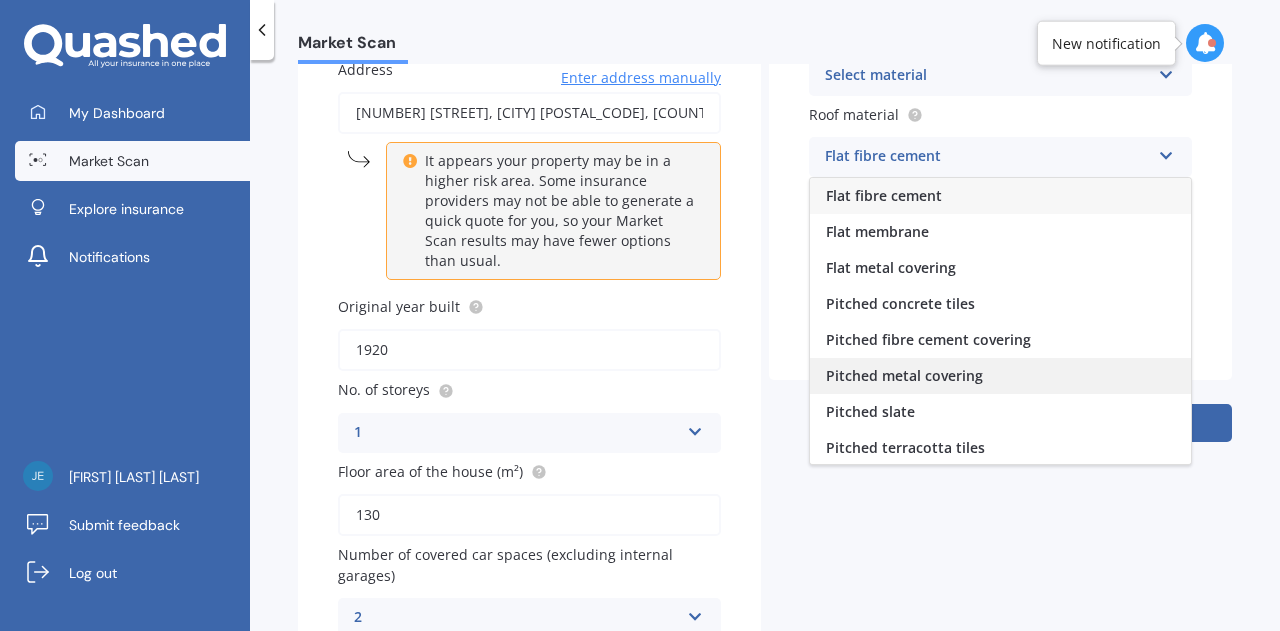 click on "Pitched metal covering" at bounding box center [1000, 376] 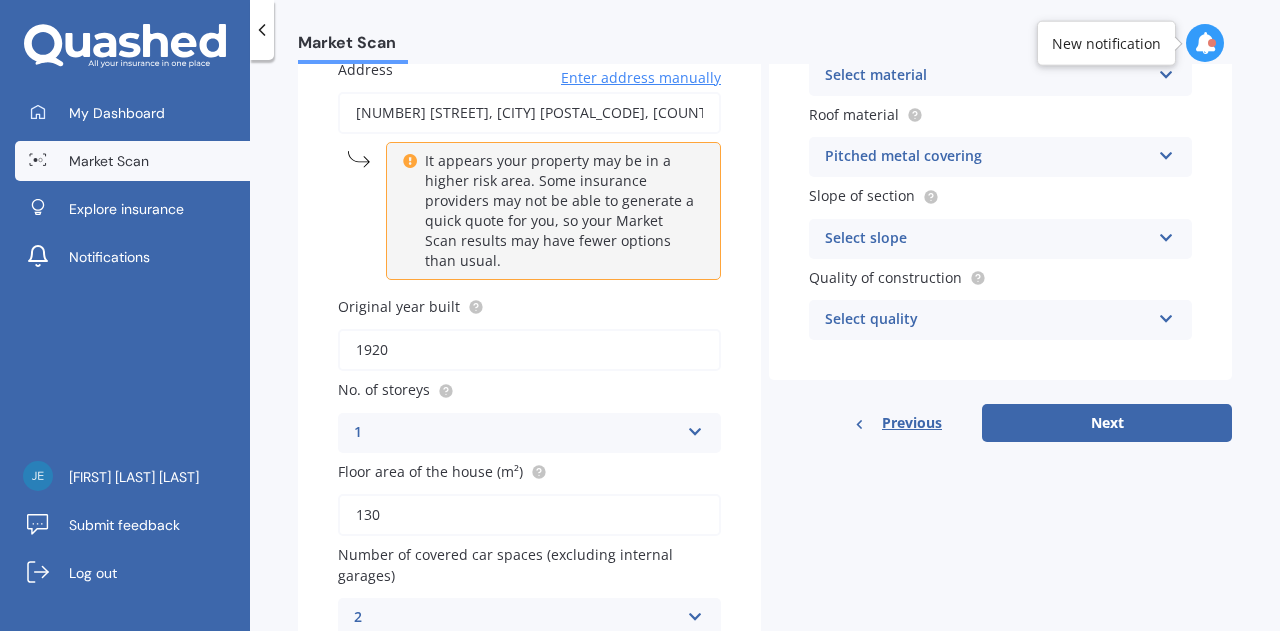 click on "Select slope" at bounding box center (987, 239) 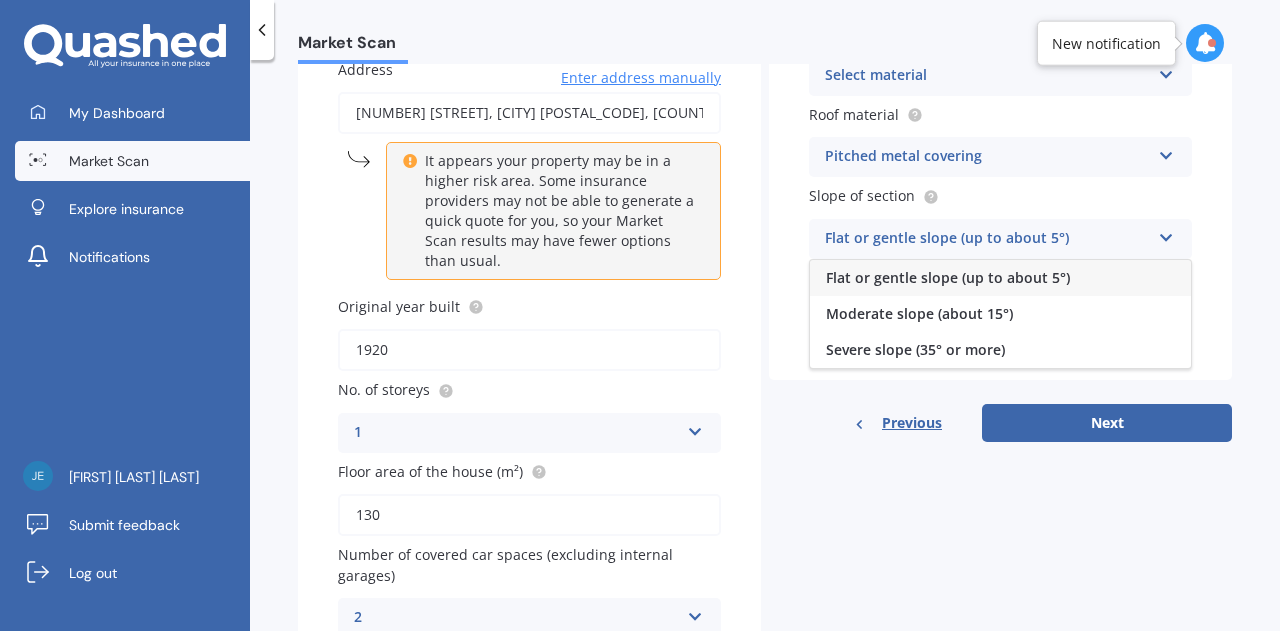 click on "Flat or gentle slope (up to about 5°)" at bounding box center [948, 277] 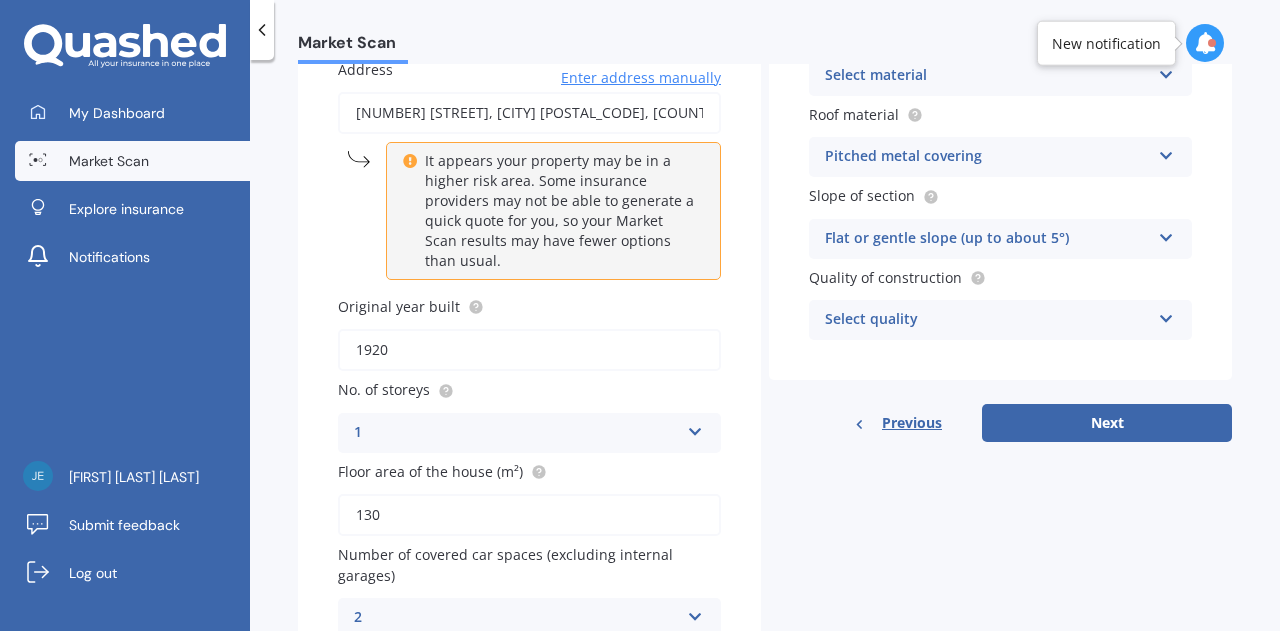 click on "Select quality" at bounding box center [987, 320] 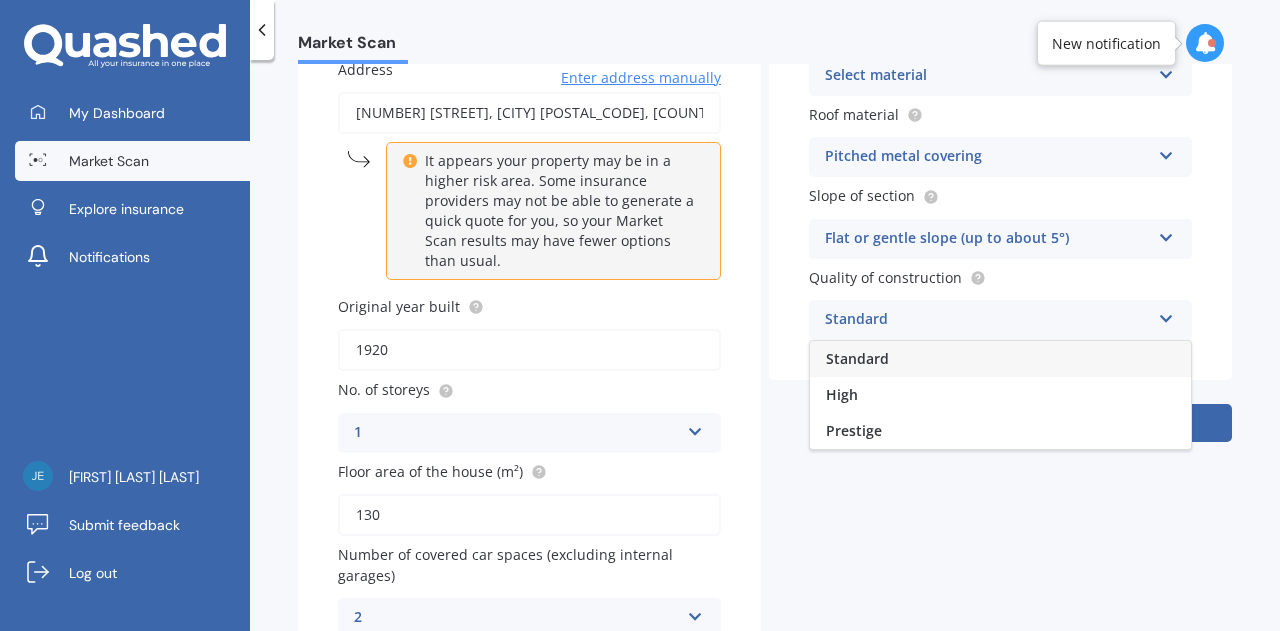 click on "Standard" at bounding box center (1000, 359) 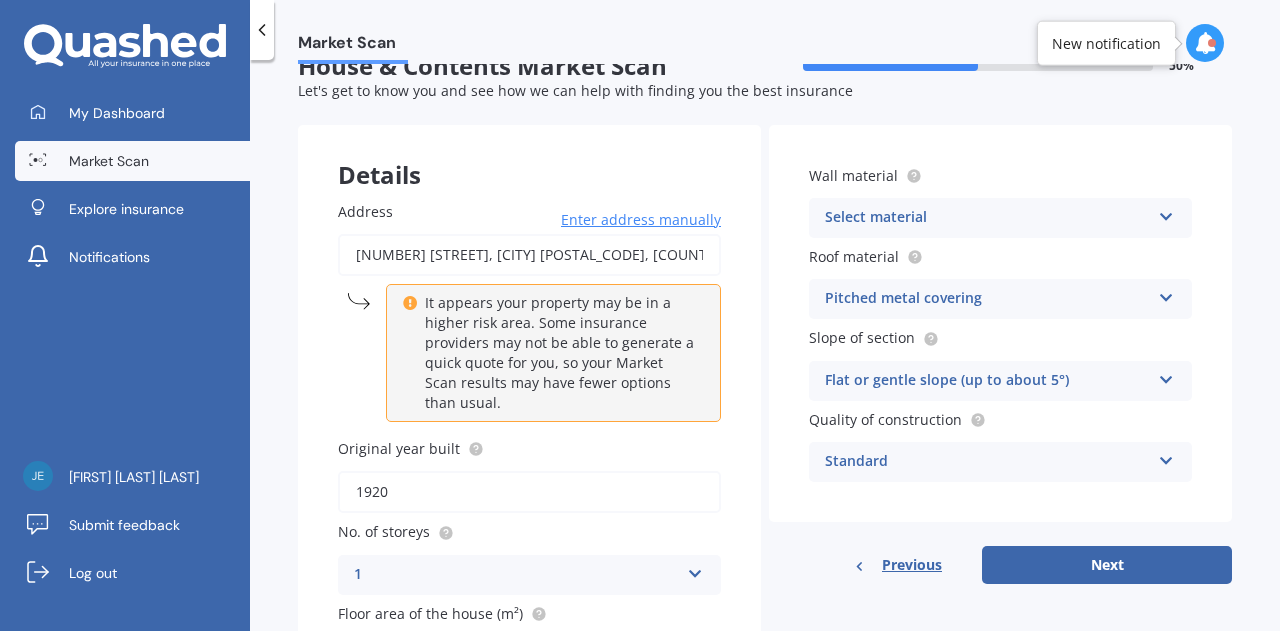 scroll, scrollTop: 0, scrollLeft: 0, axis: both 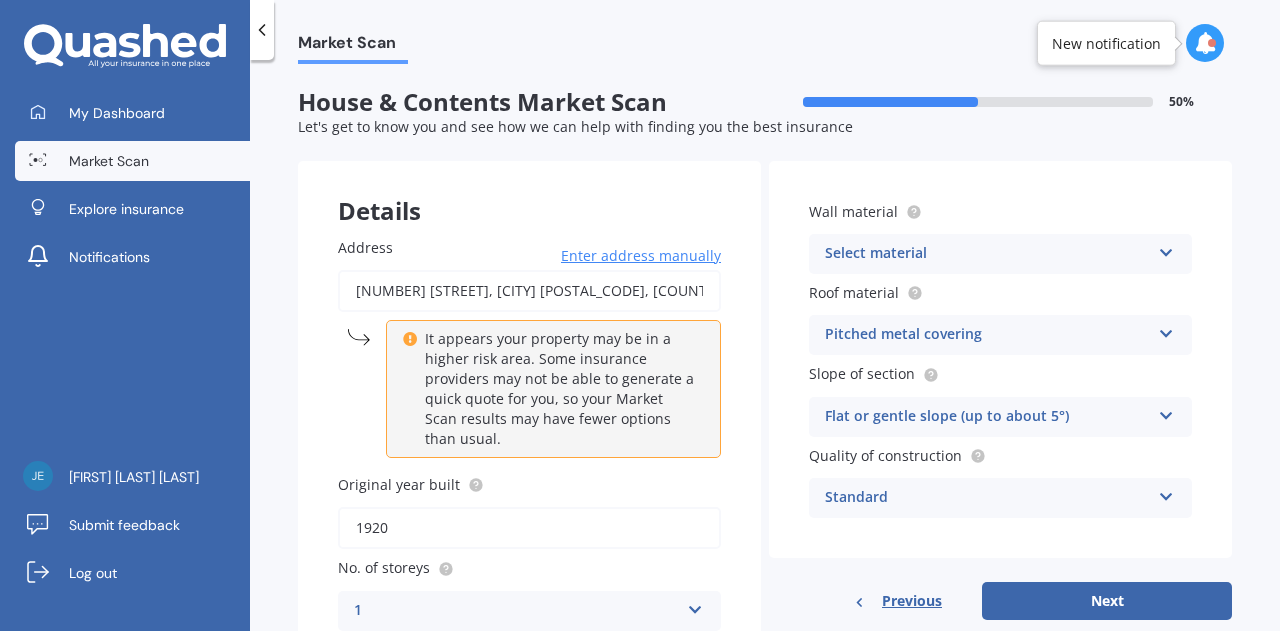click on "Select material" at bounding box center (987, 254) 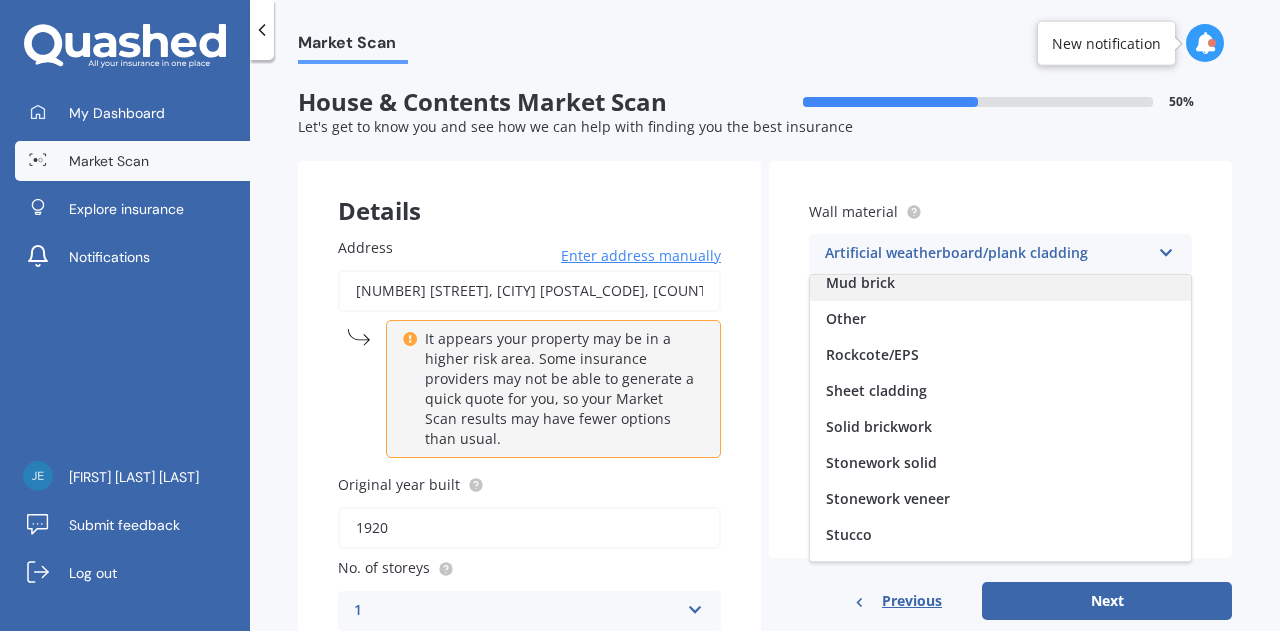scroll, scrollTop: 181, scrollLeft: 0, axis: vertical 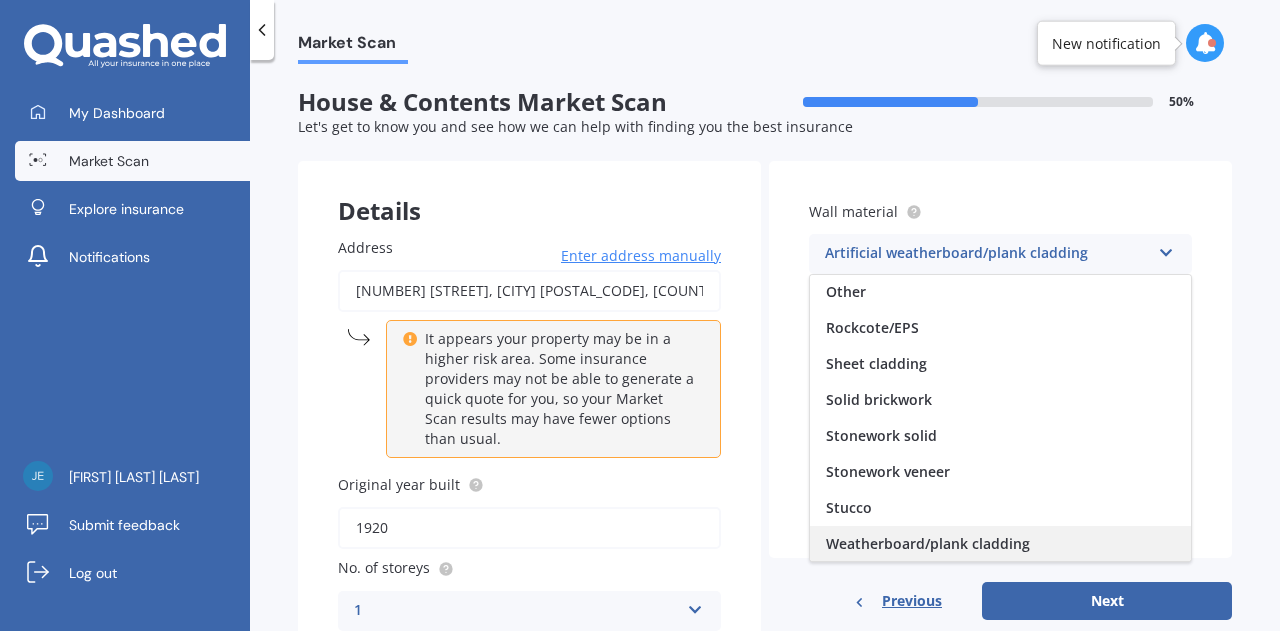 click on "Weatherboard/plank cladding" at bounding box center [928, 543] 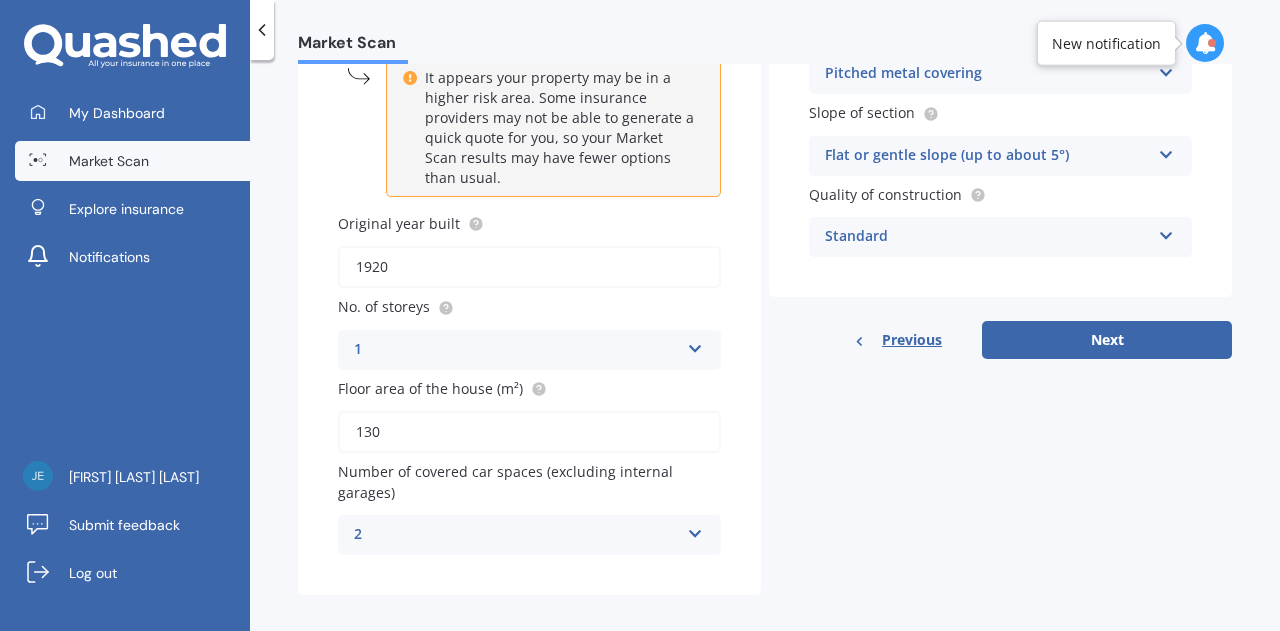 scroll, scrollTop: 278, scrollLeft: 0, axis: vertical 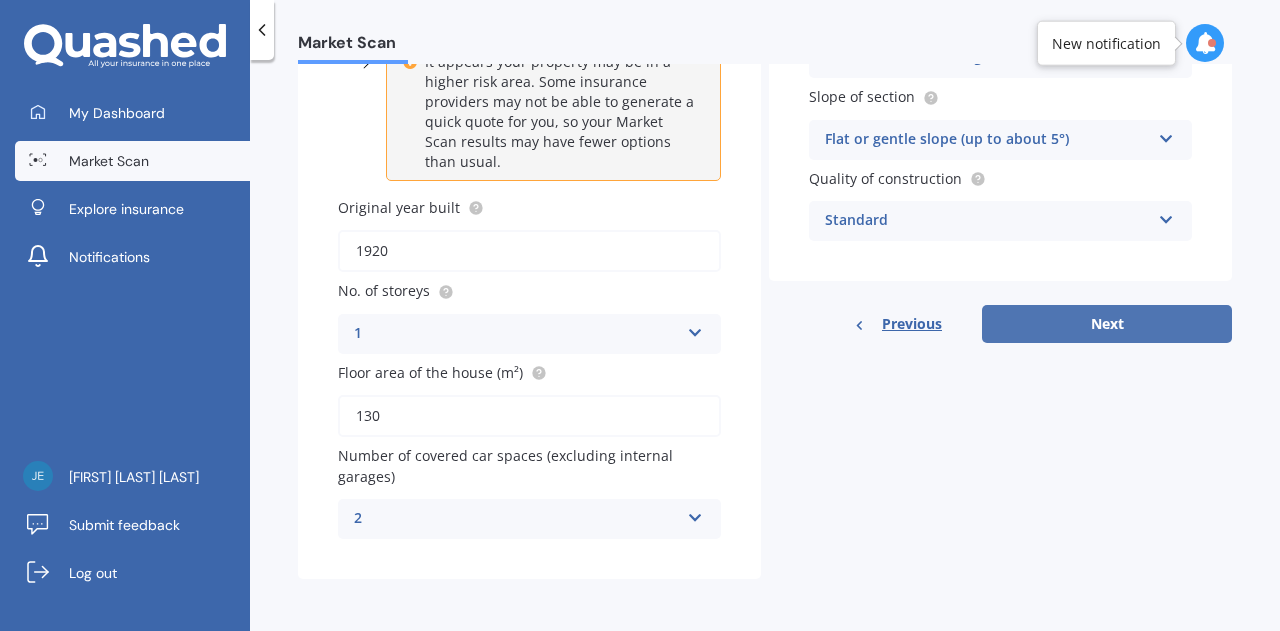 click on "Next" at bounding box center (1107, 324) 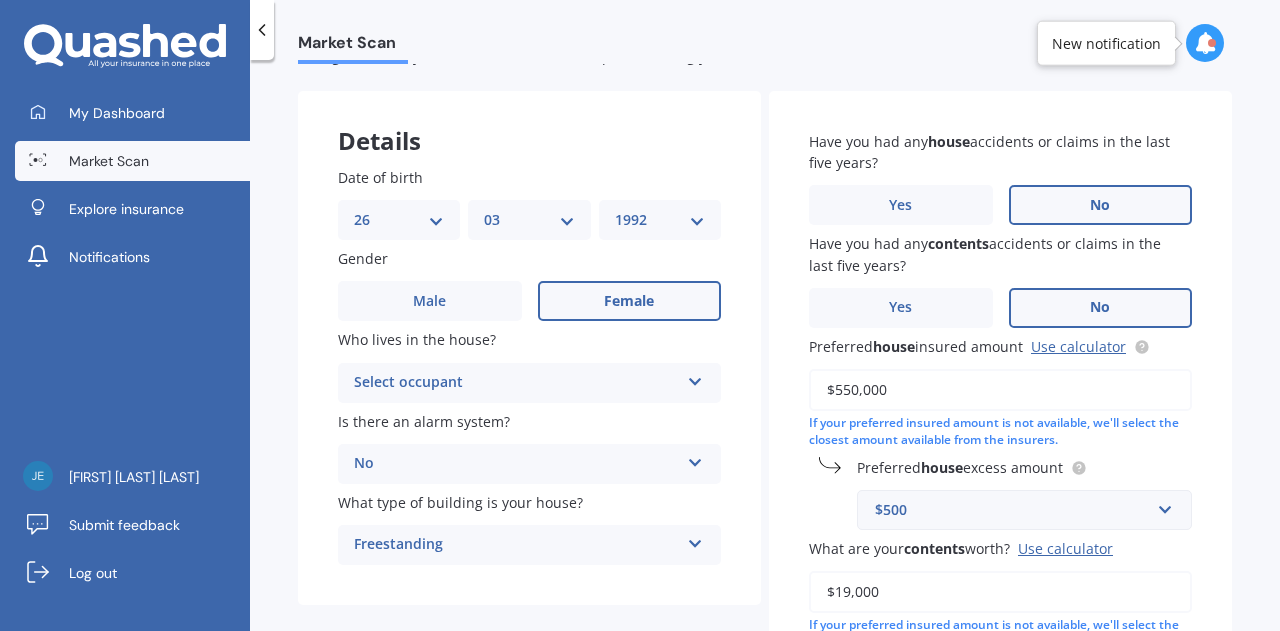 scroll, scrollTop: 100, scrollLeft: 0, axis: vertical 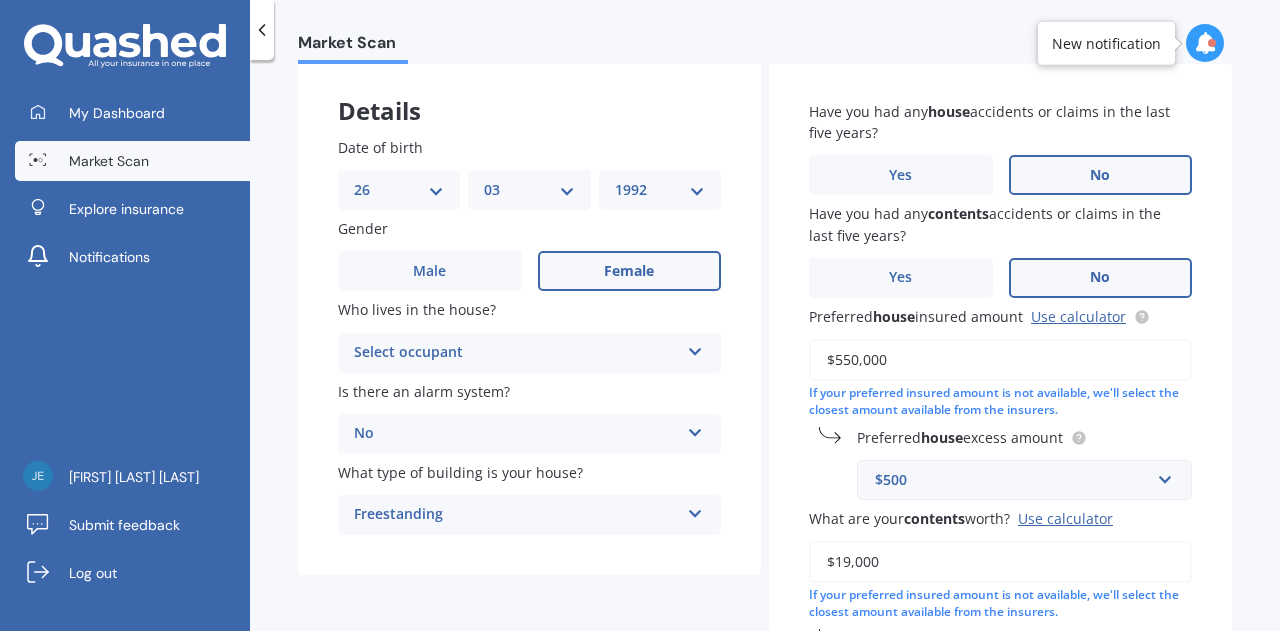 click on "Select occupant Owner Owner + Boarder" at bounding box center [529, 353] 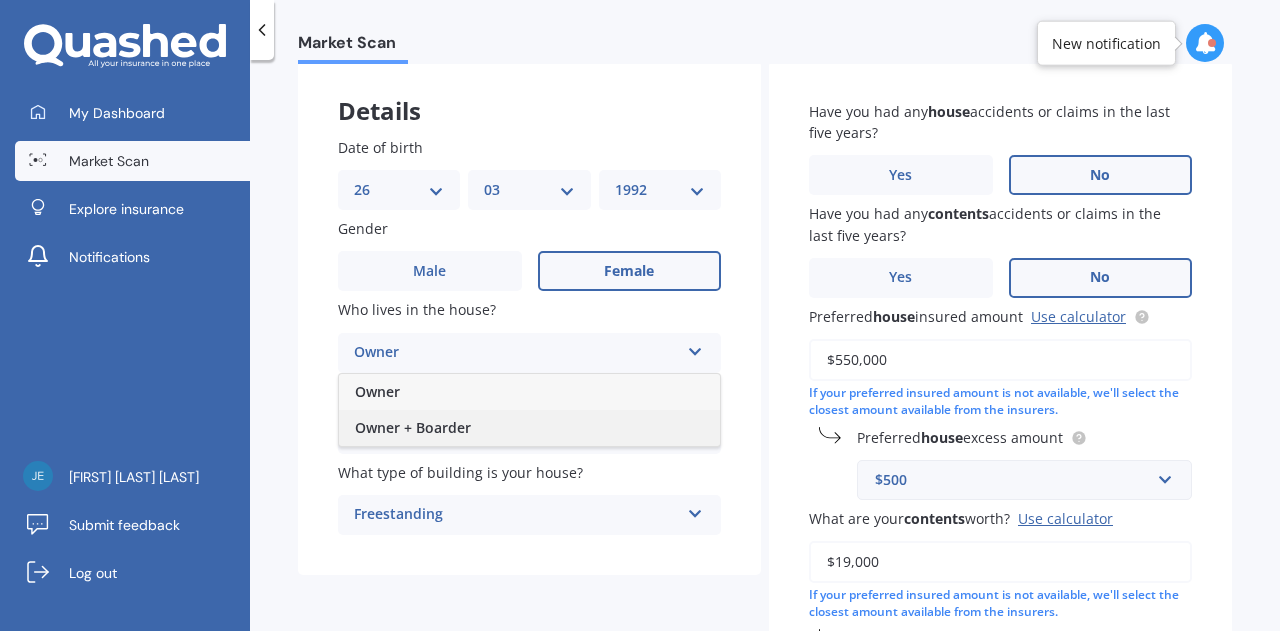 click on "Owner + Boarder" at bounding box center (529, 428) 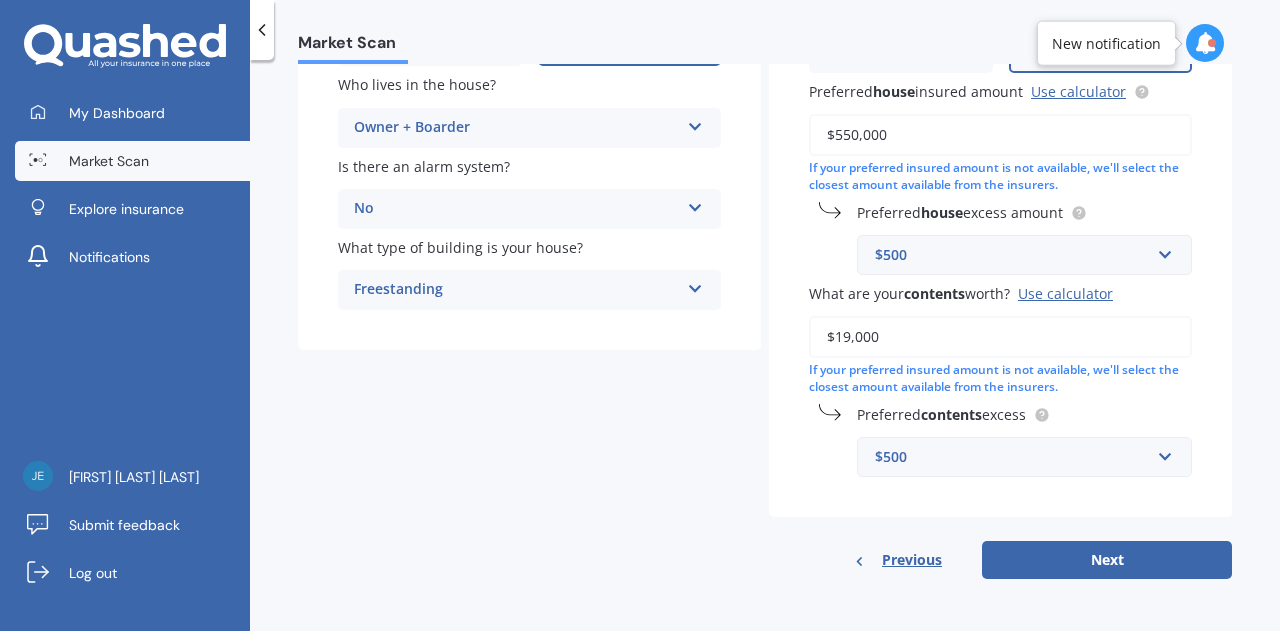 scroll, scrollTop: 327, scrollLeft: 0, axis: vertical 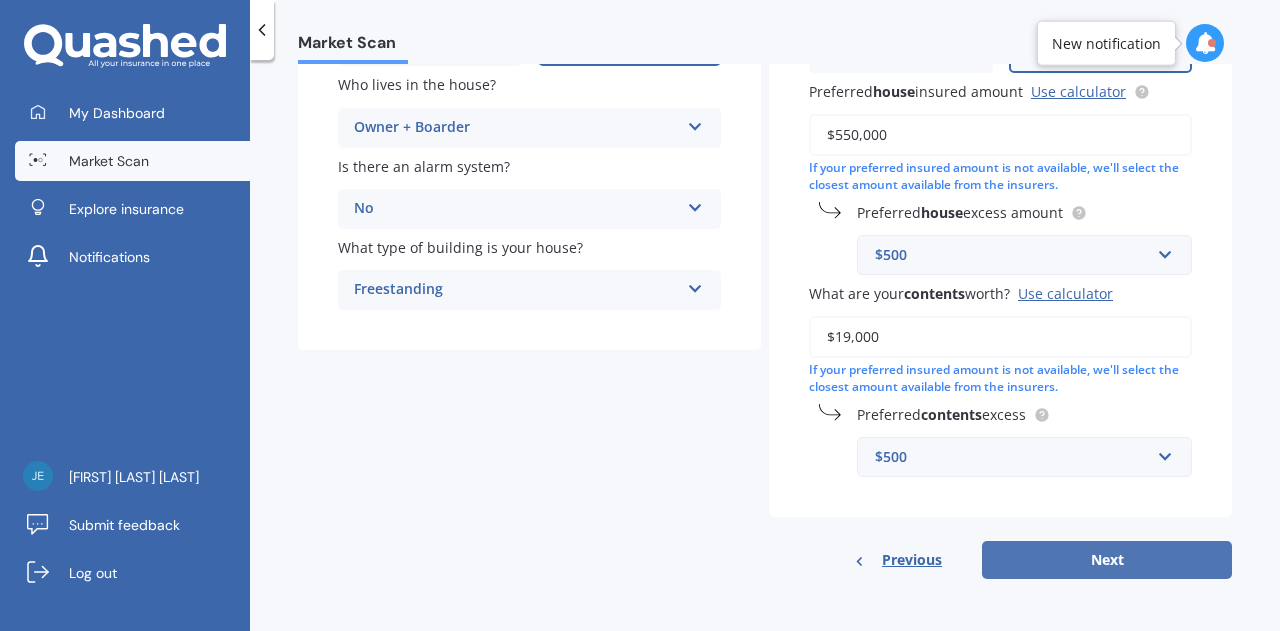 click on "Next" at bounding box center [1107, 560] 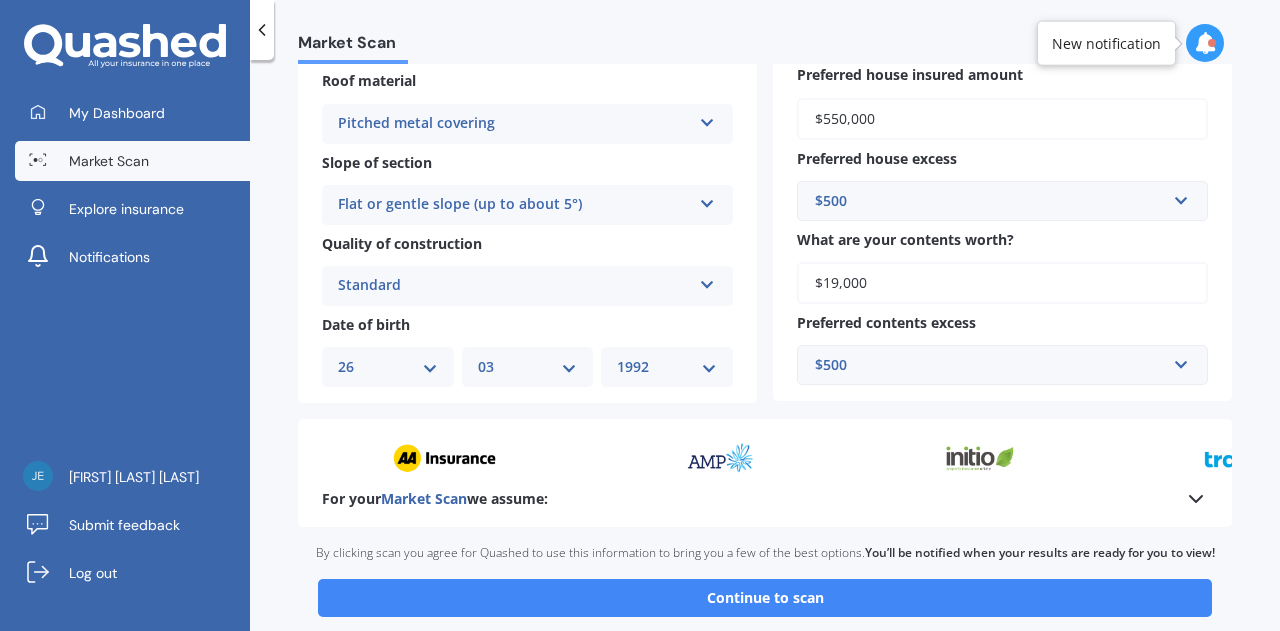 scroll, scrollTop: 711, scrollLeft: 0, axis: vertical 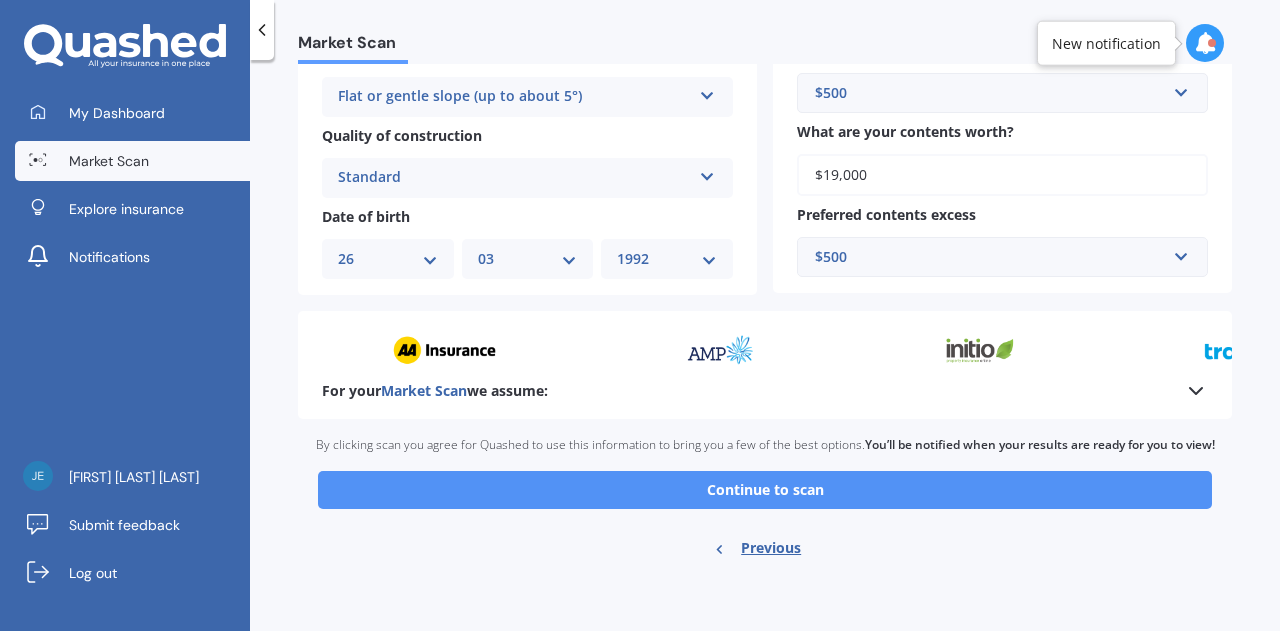 click on "Continue to scan" at bounding box center [765, 490] 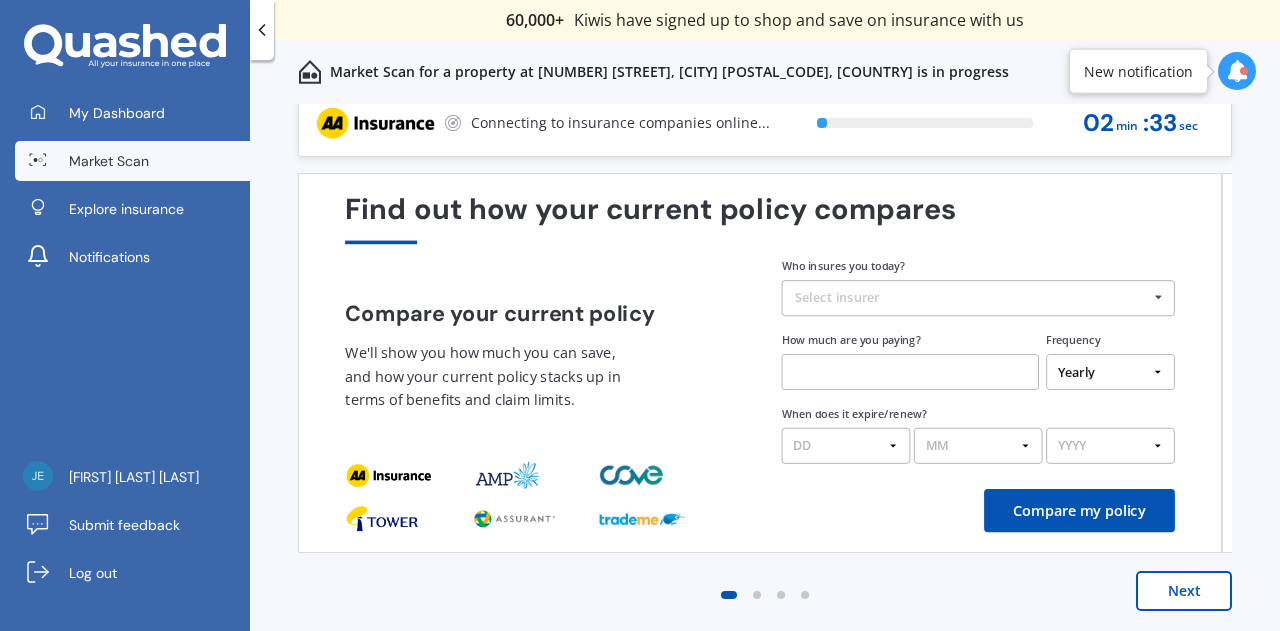 scroll, scrollTop: 0, scrollLeft: 0, axis: both 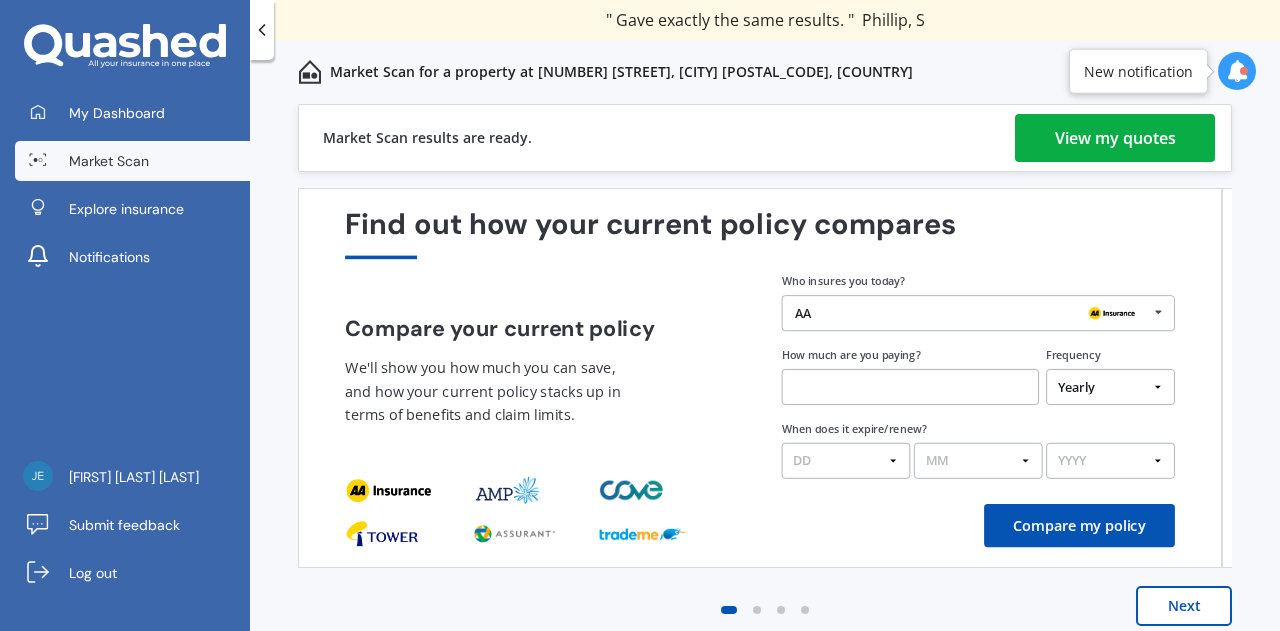 click on "View my quotes" at bounding box center (1115, 138) 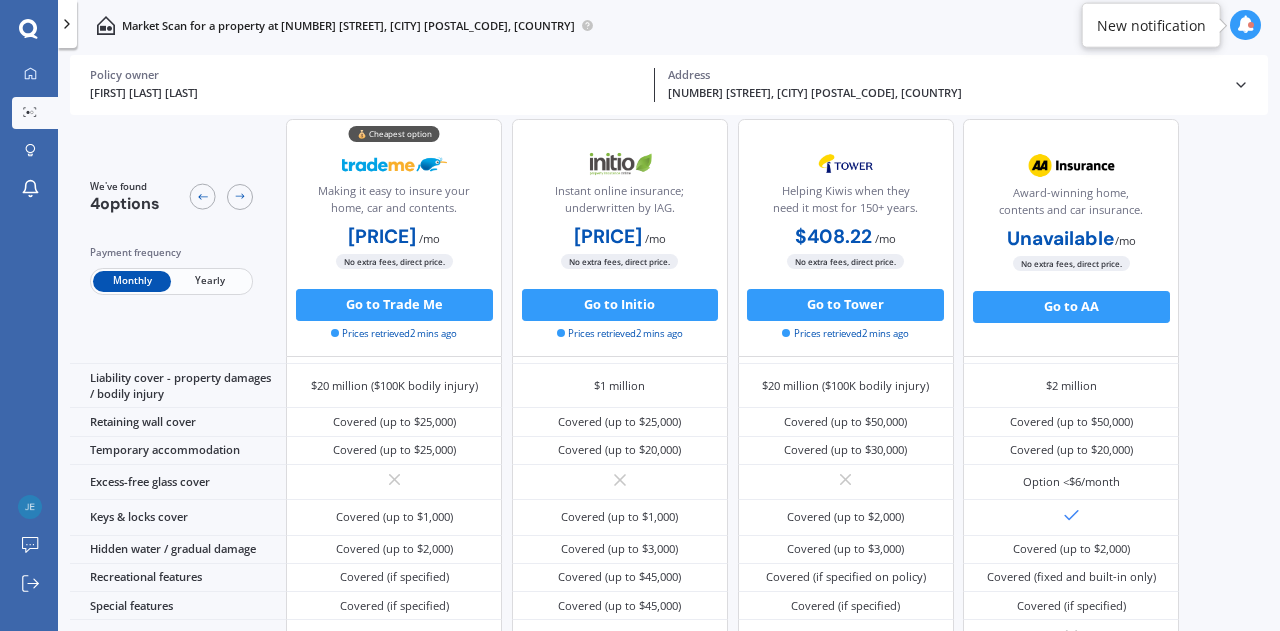 scroll, scrollTop: 0, scrollLeft: 0, axis: both 